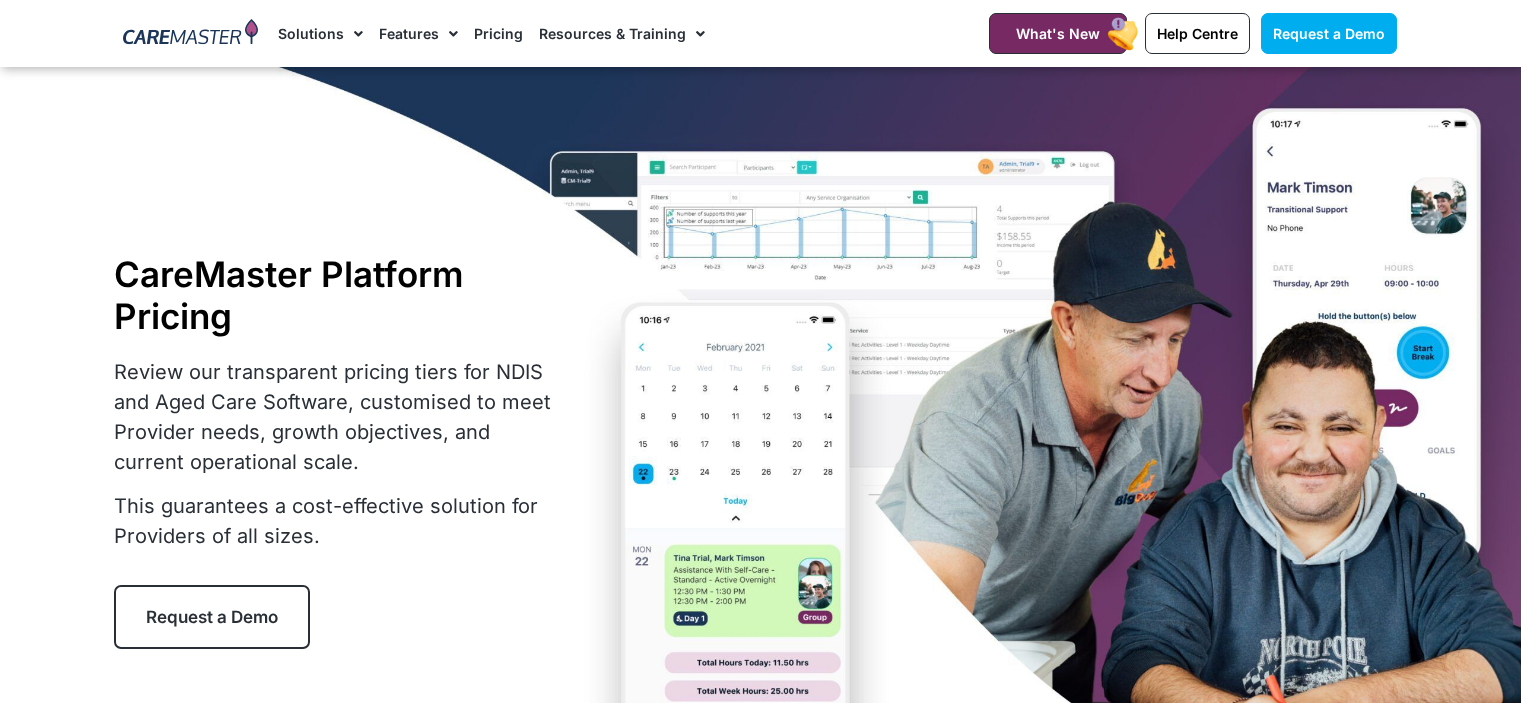 scroll, scrollTop: 1900, scrollLeft: 0, axis: vertical 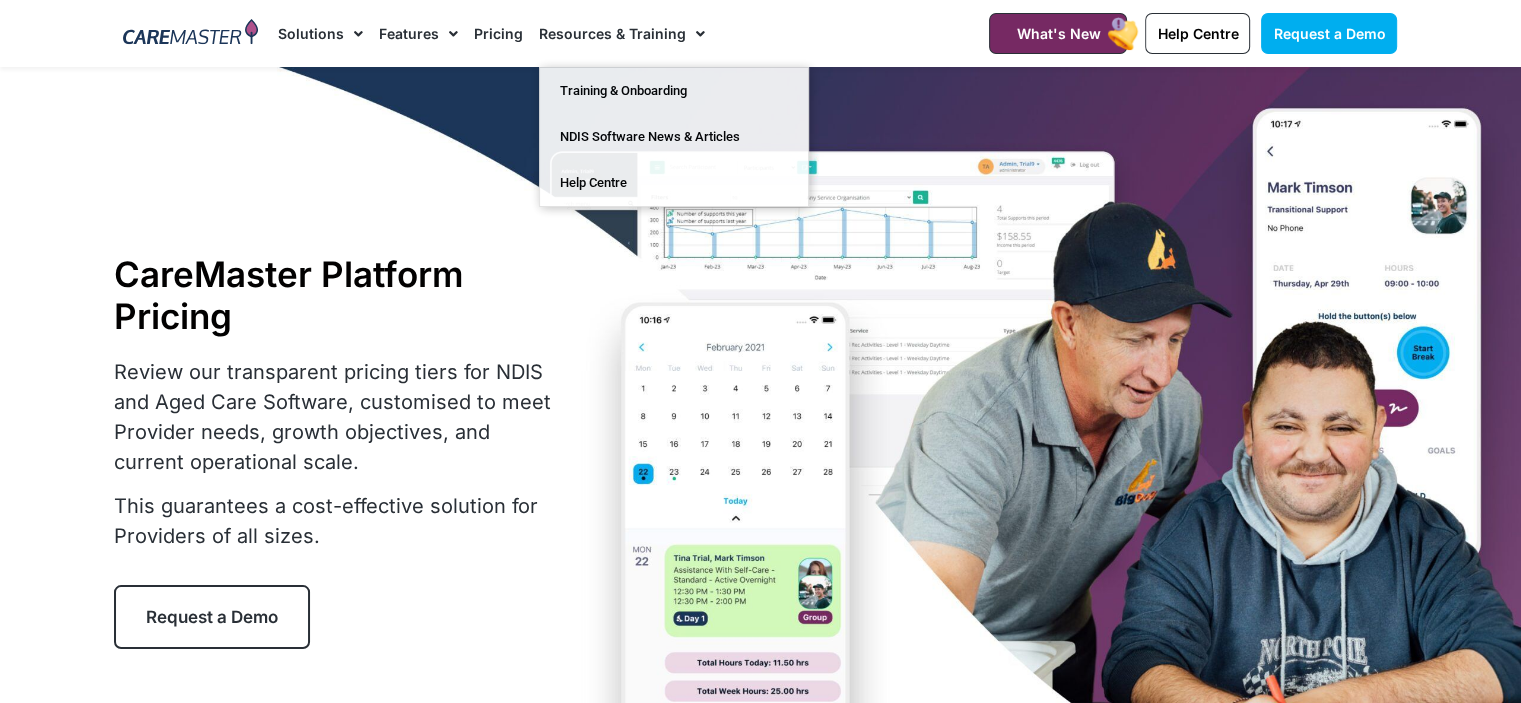click on "Pricing" 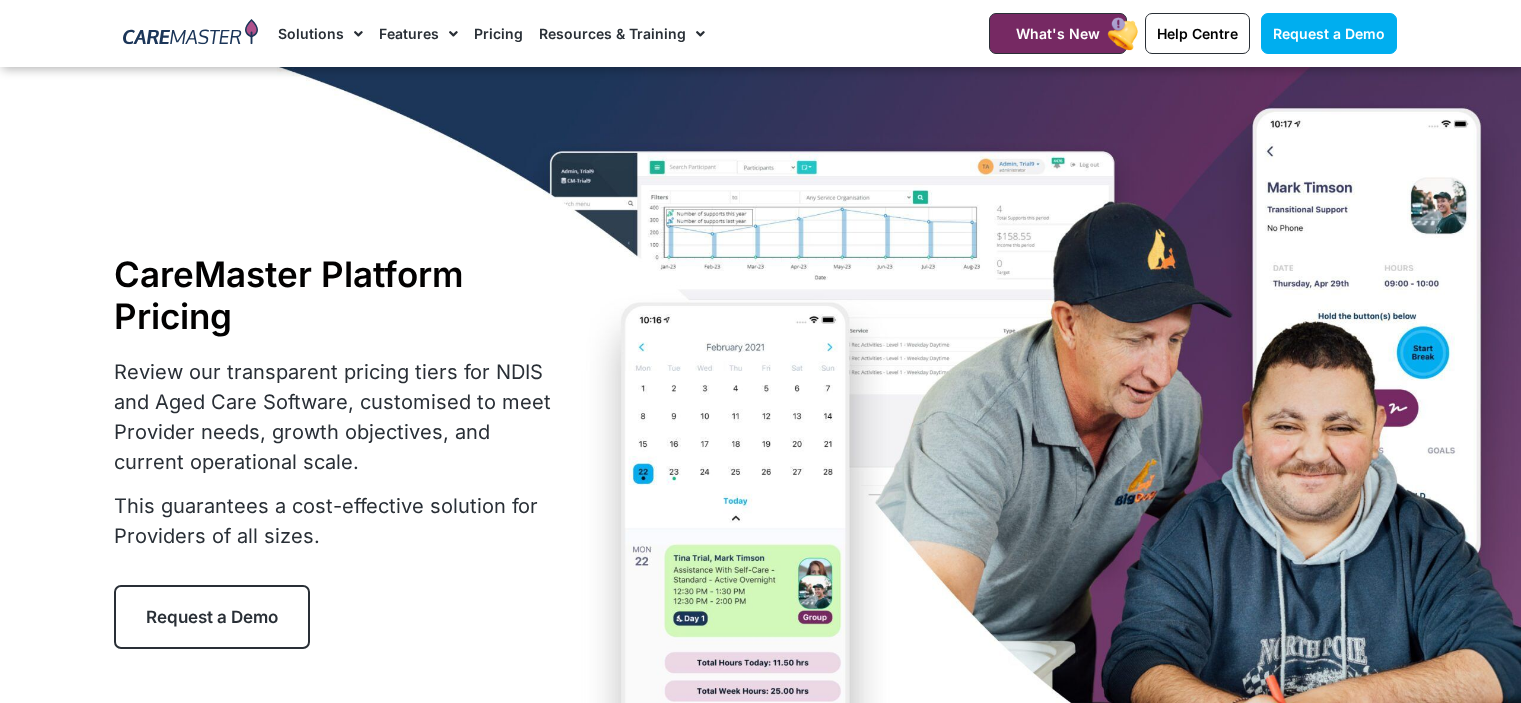 scroll, scrollTop: 1200, scrollLeft: 0, axis: vertical 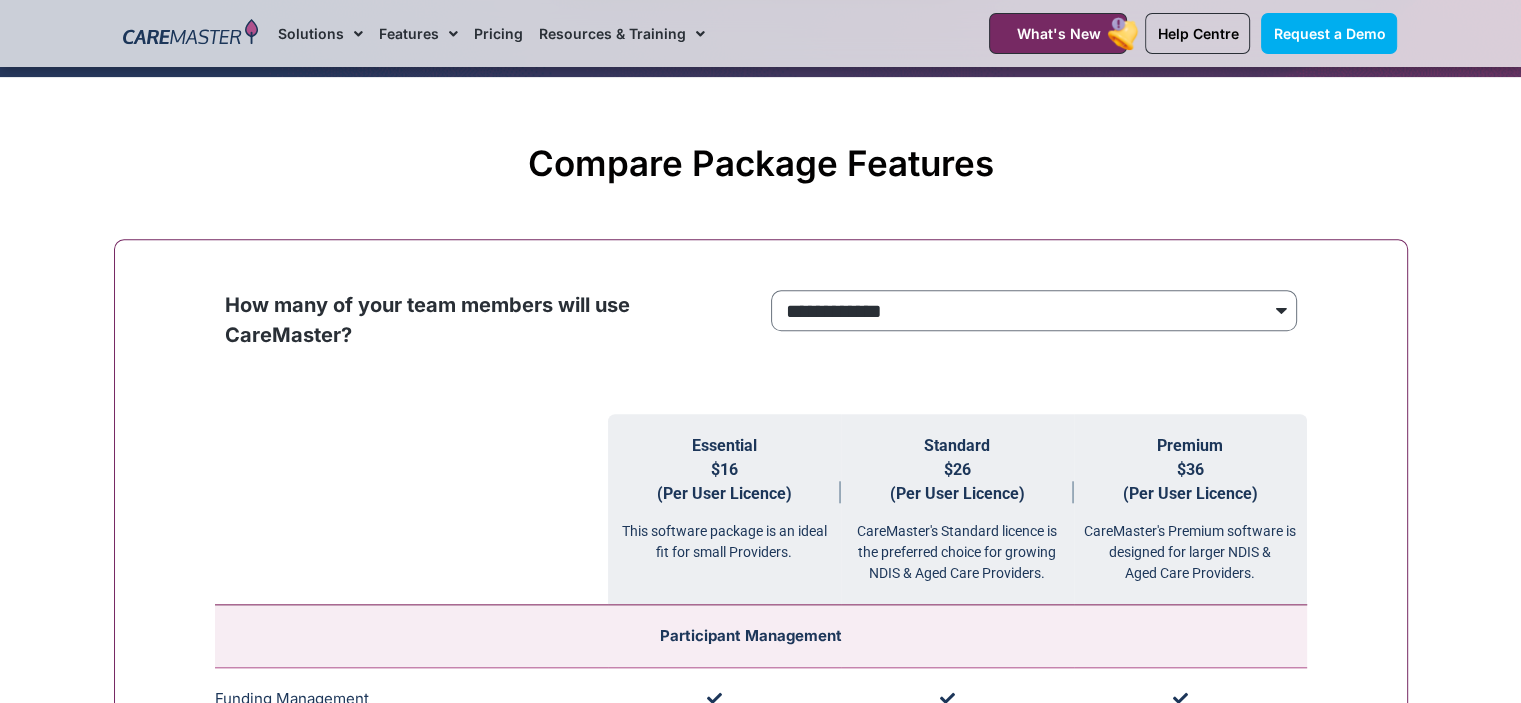 click on "**********" at bounding box center (1034, 327) 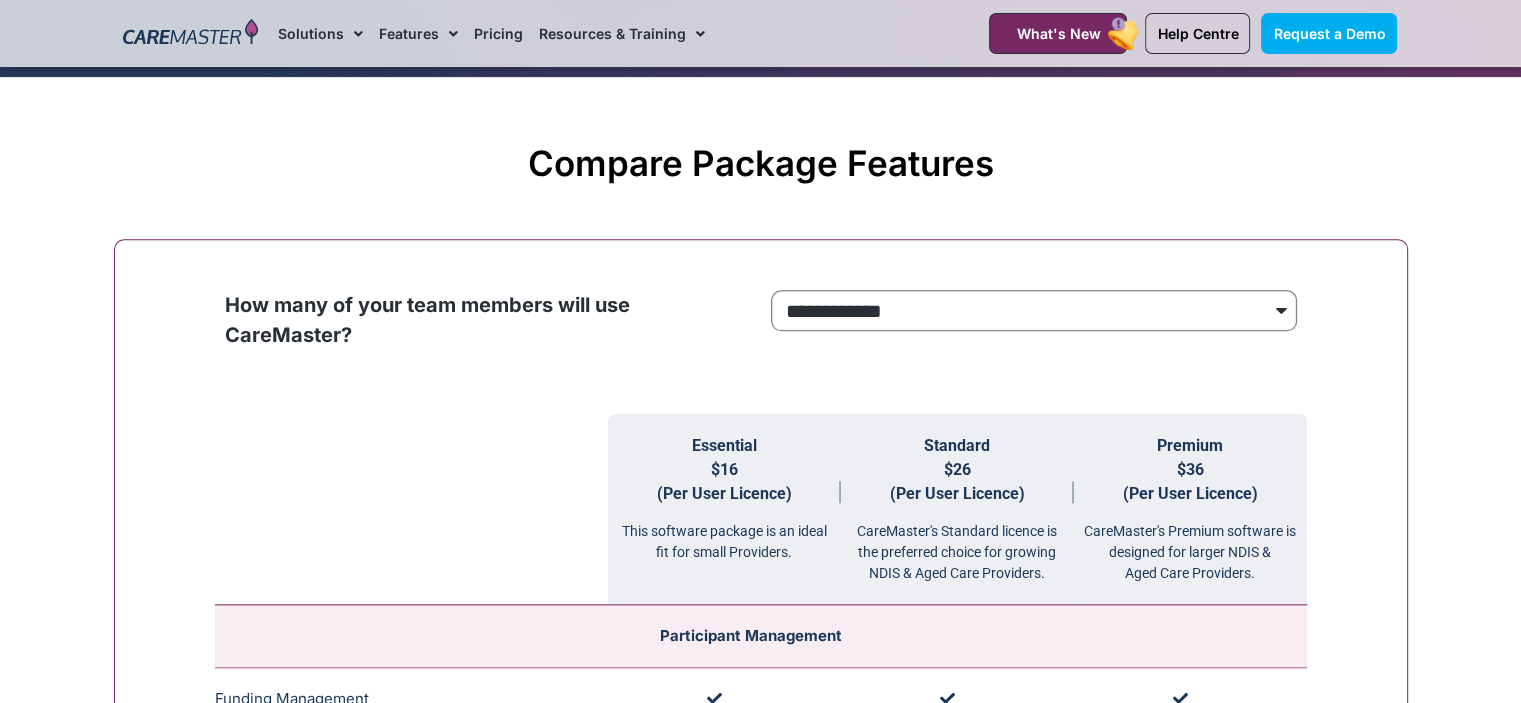 click on "**********" at bounding box center (1034, 311) 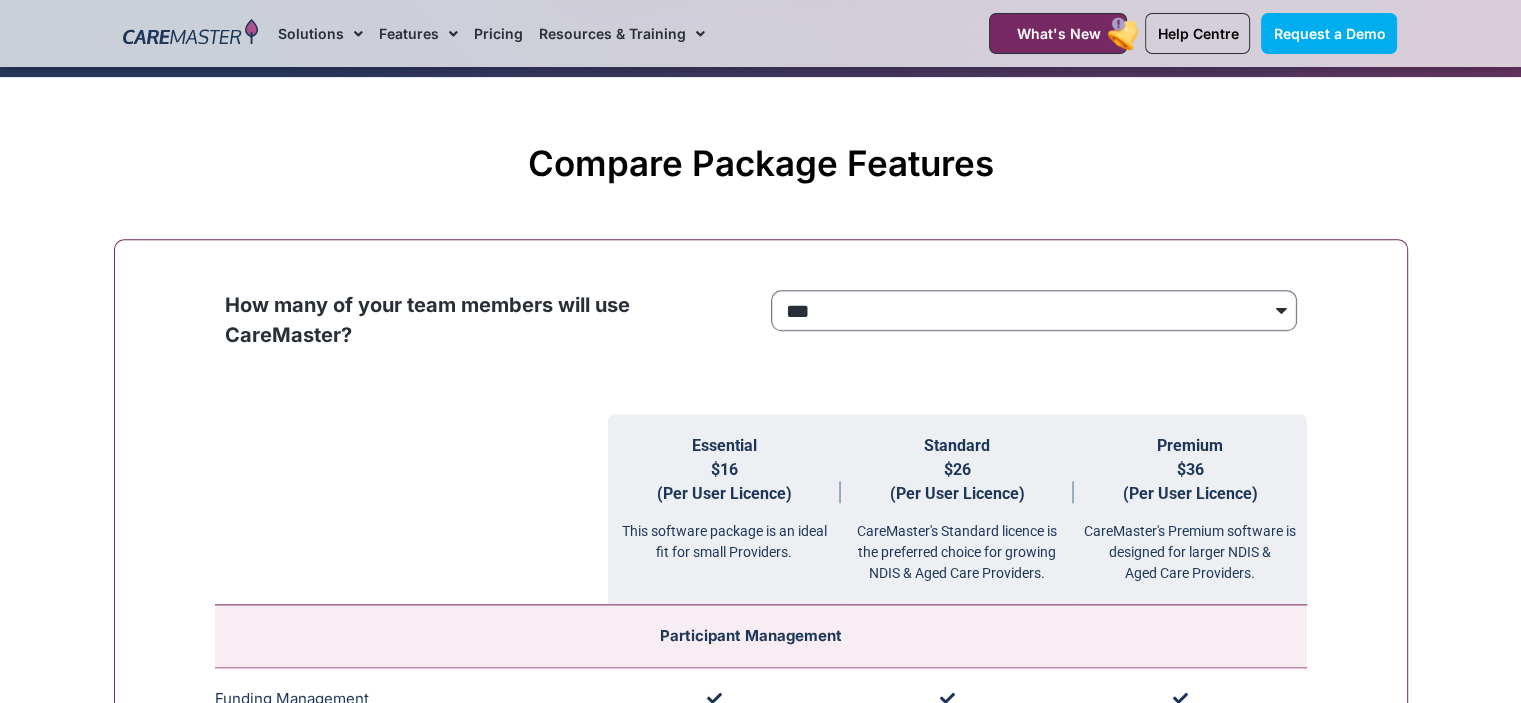 click on "**********" at bounding box center [1034, 311] 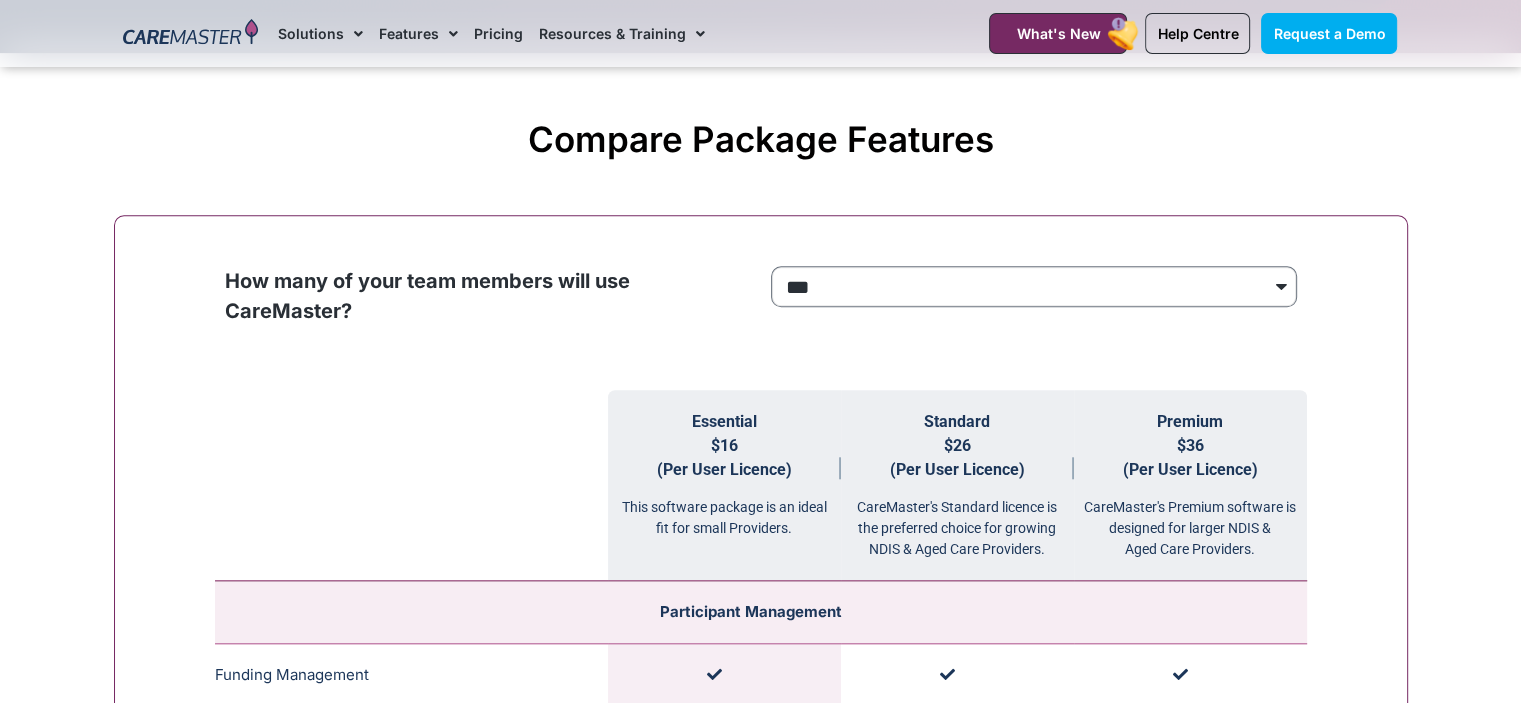 scroll, scrollTop: 1800, scrollLeft: 0, axis: vertical 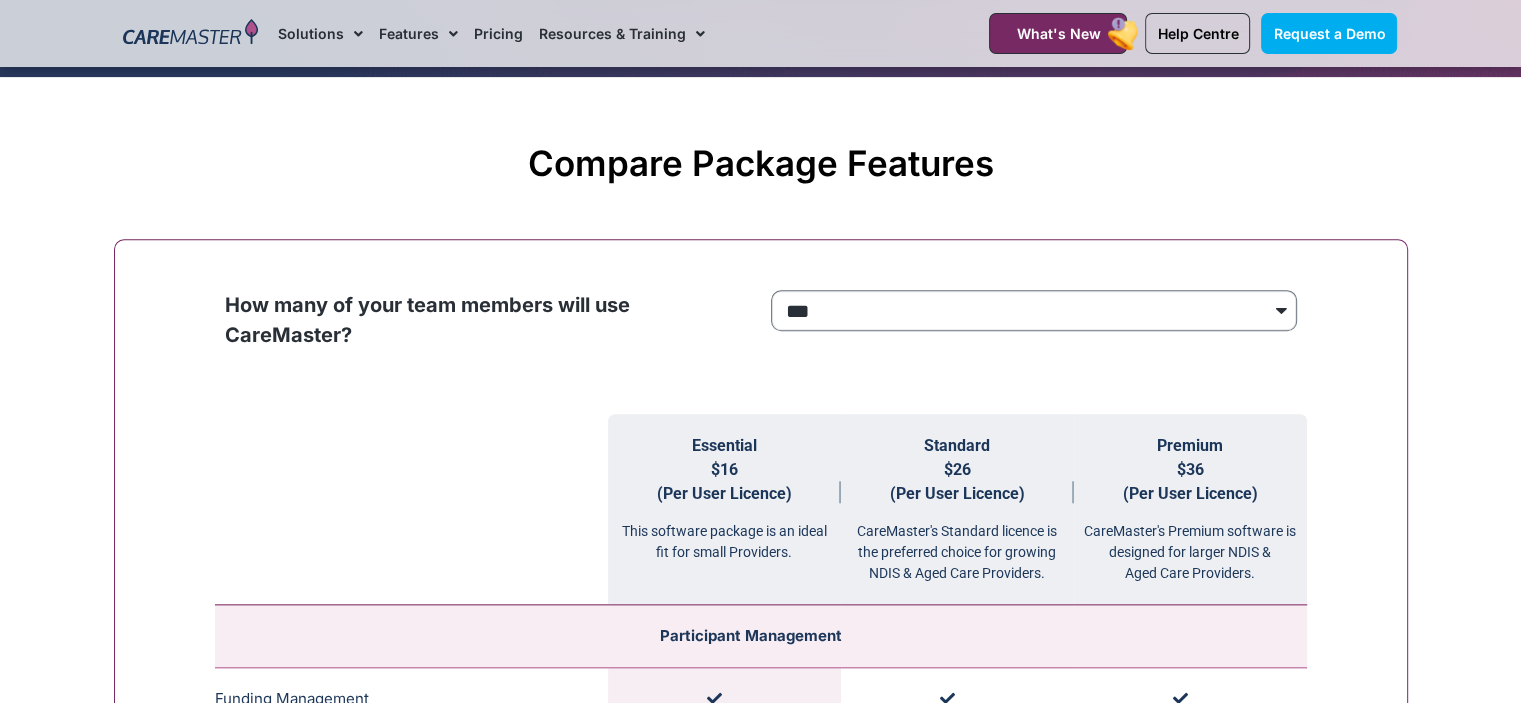 click on "**********" at bounding box center (1034, 311) 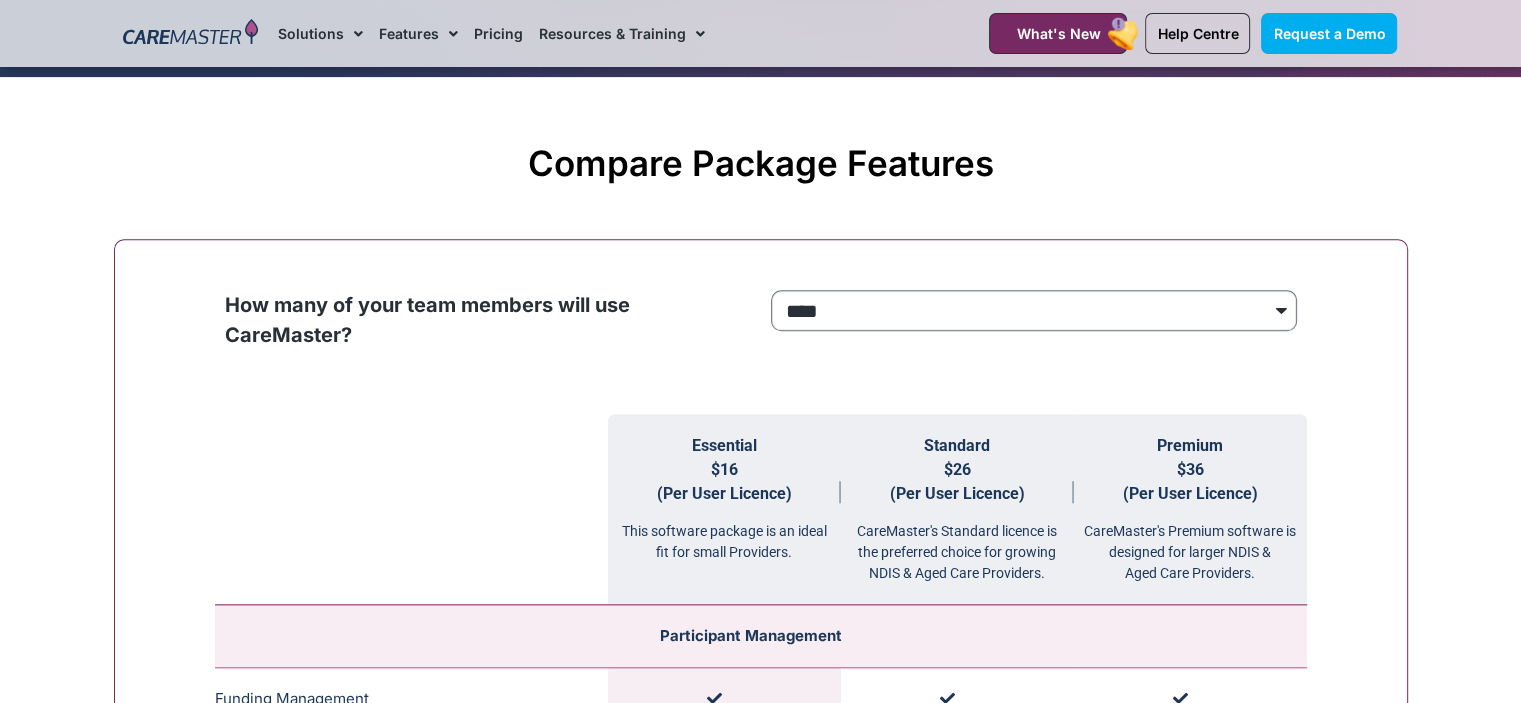 click on "**********" at bounding box center (1034, 311) 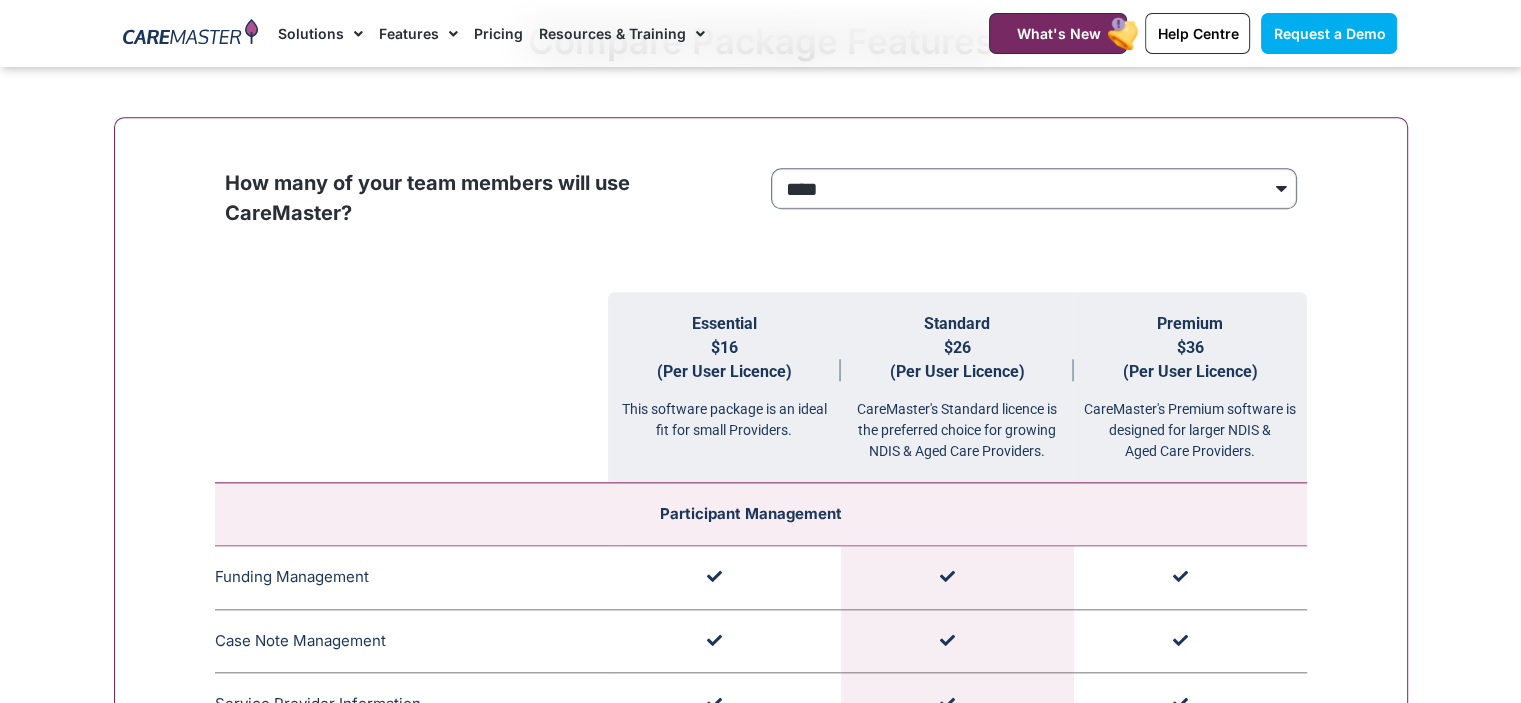 scroll, scrollTop: 1700, scrollLeft: 0, axis: vertical 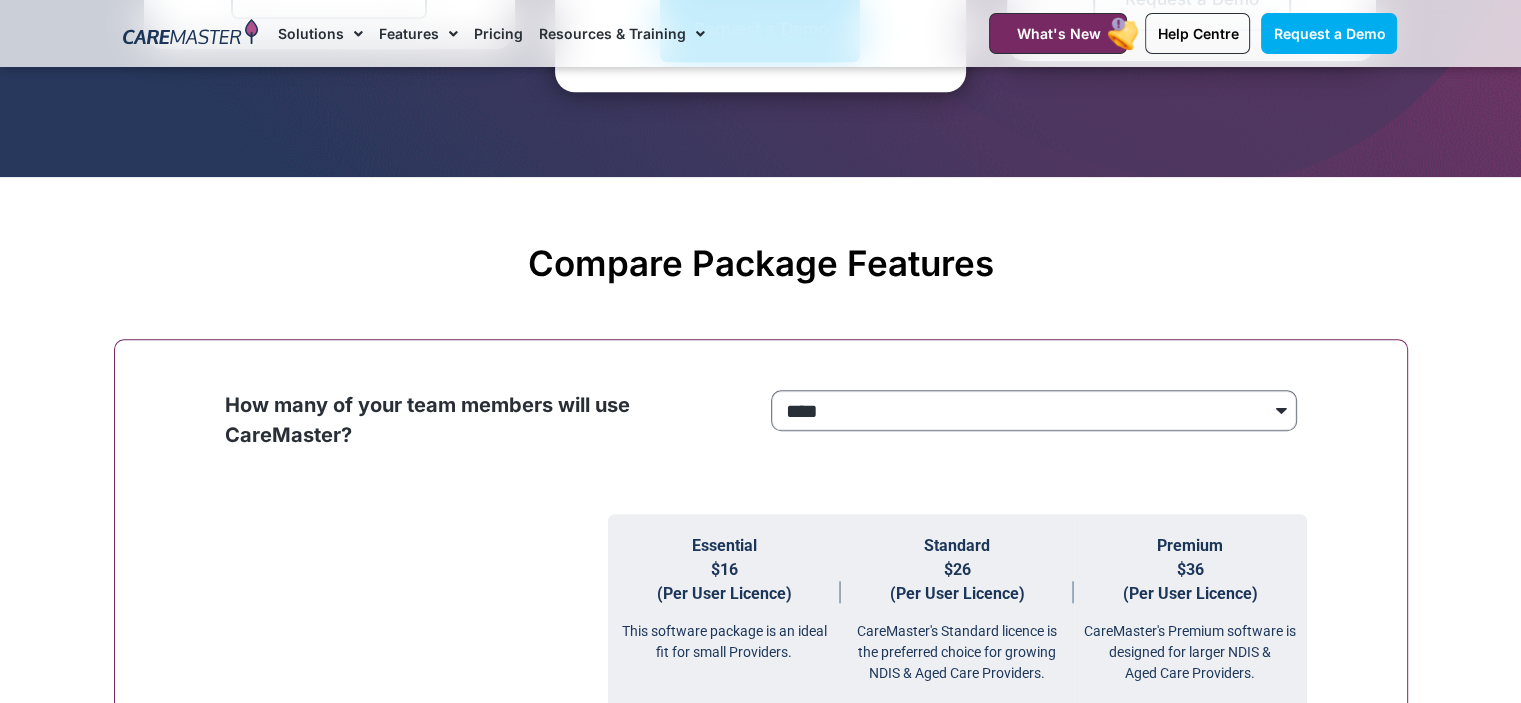 click on "**********" at bounding box center (1034, 411) 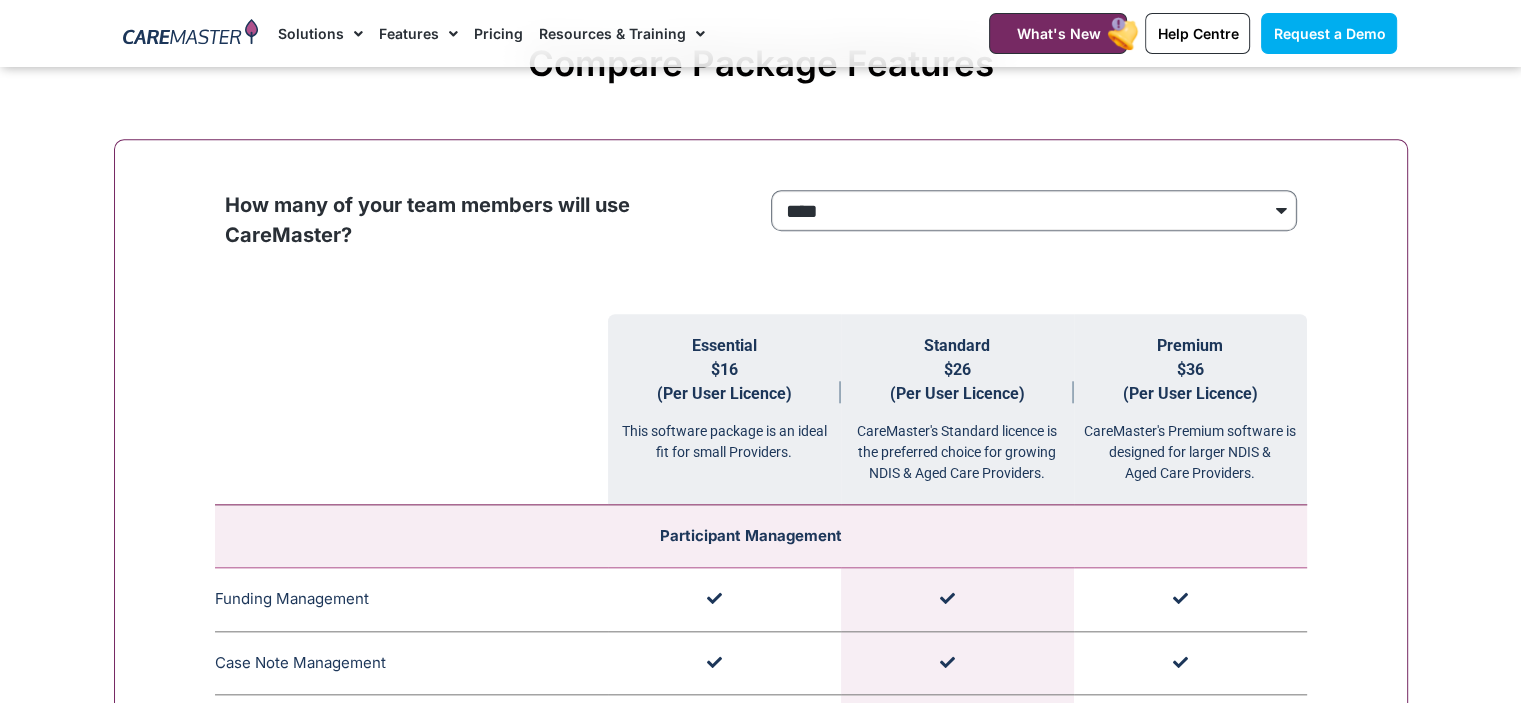 click on "**********" at bounding box center (1034, 211) 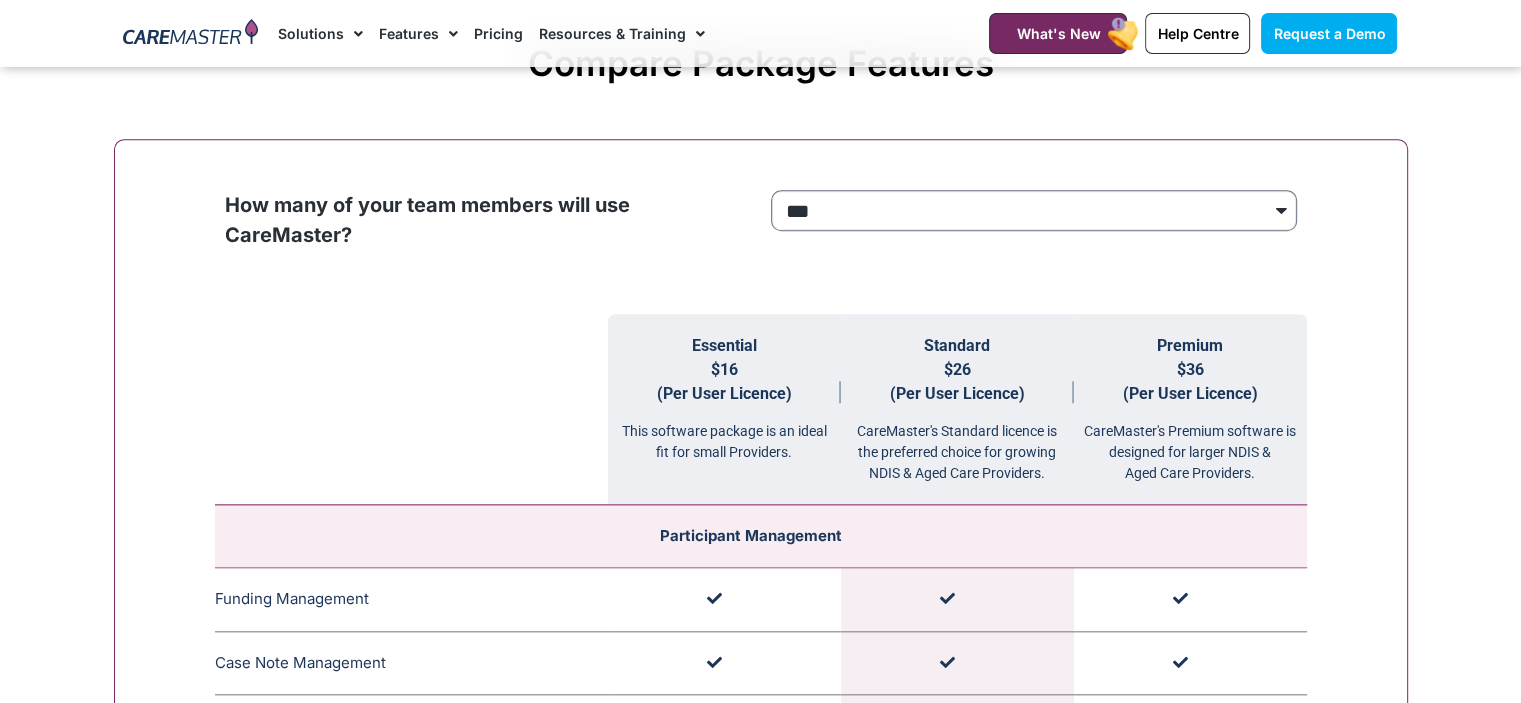click on "**********" at bounding box center (1034, 211) 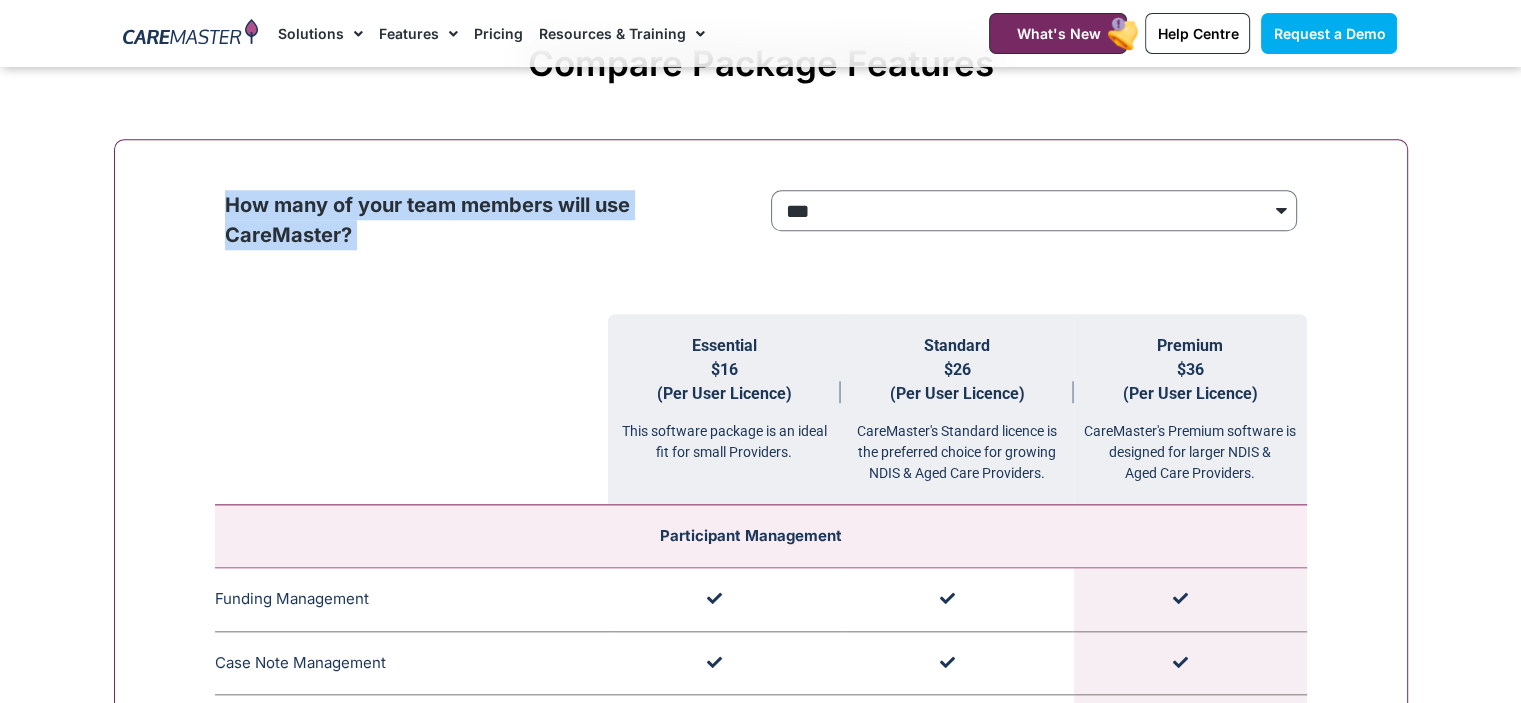 drag, startPoint x: 199, startPoint y: 176, endPoint x: 1308, endPoint y: 219, distance: 1109.8334 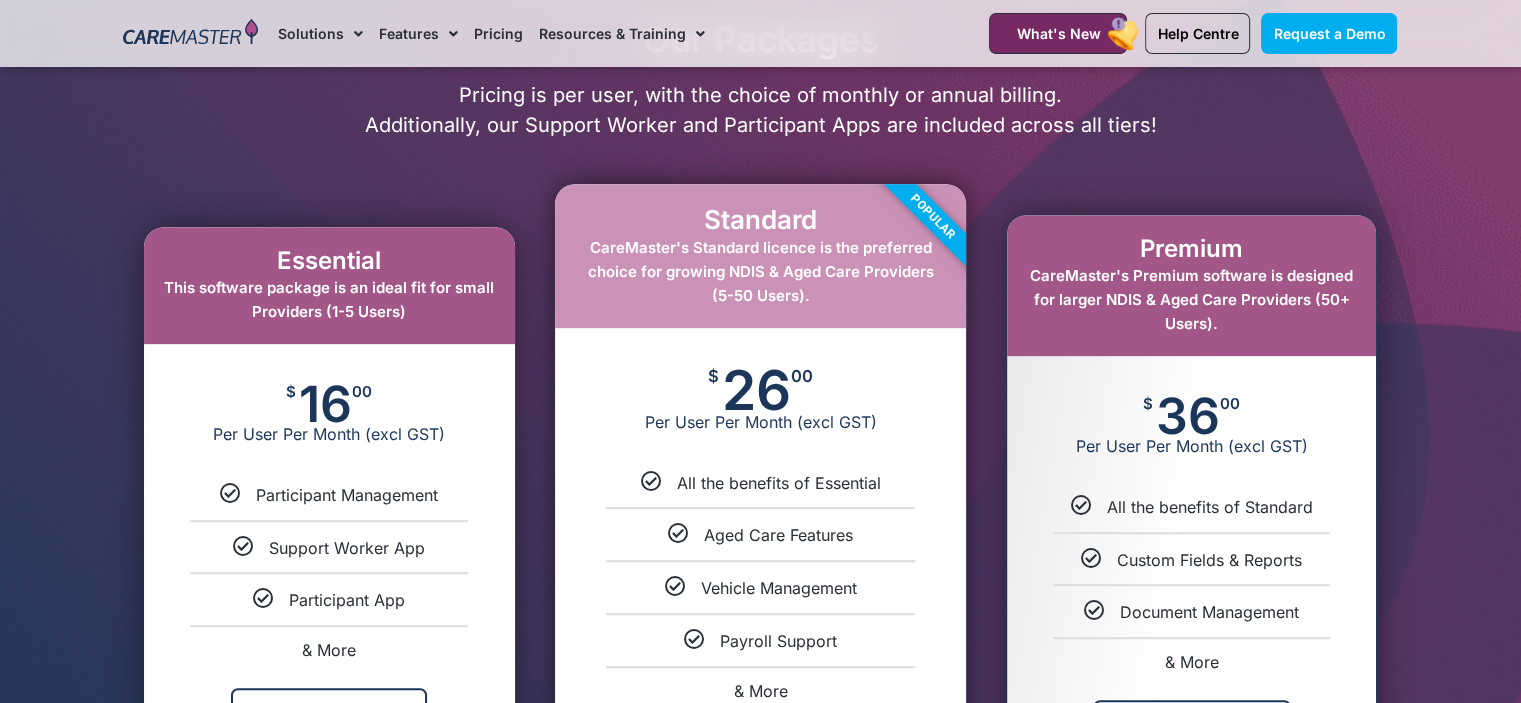 scroll, scrollTop: 1000, scrollLeft: 0, axis: vertical 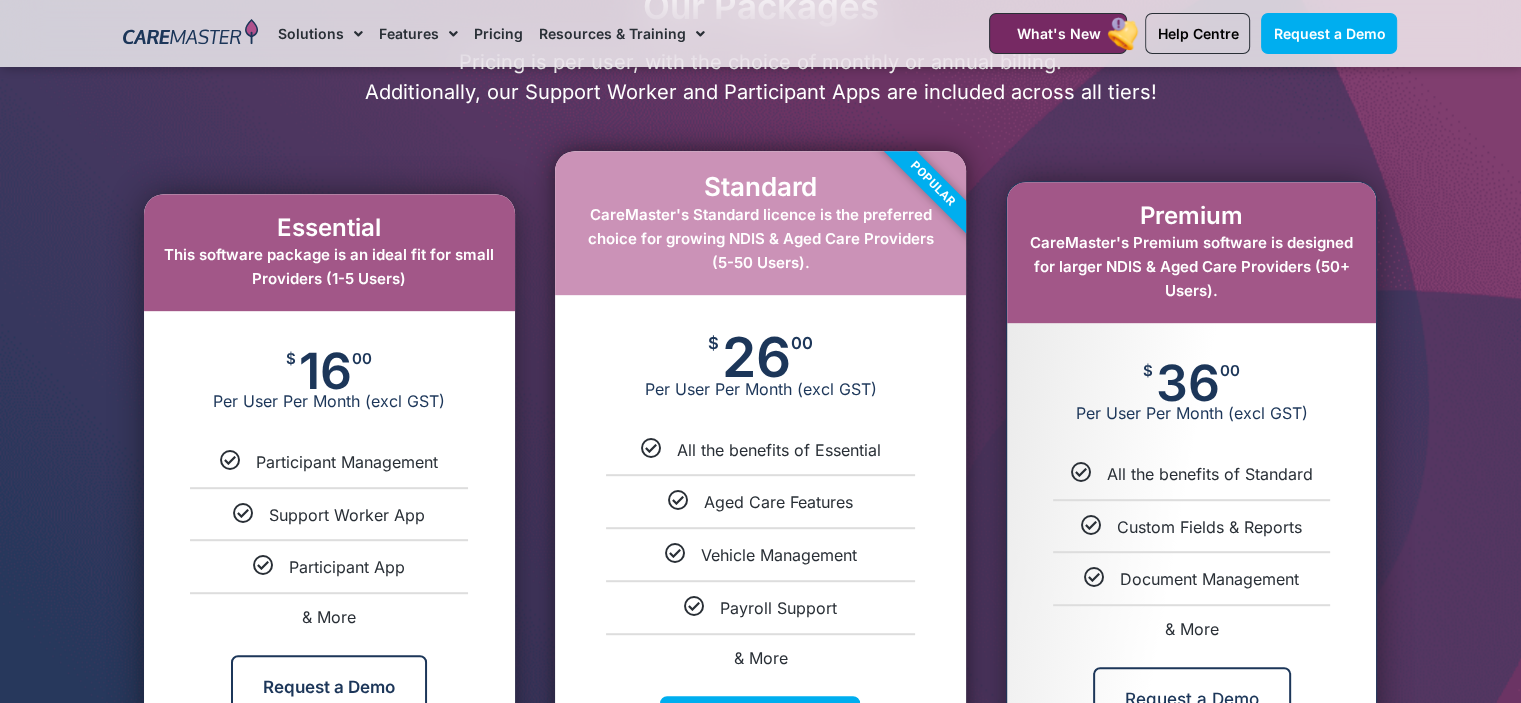 click at bounding box center [190, 34] 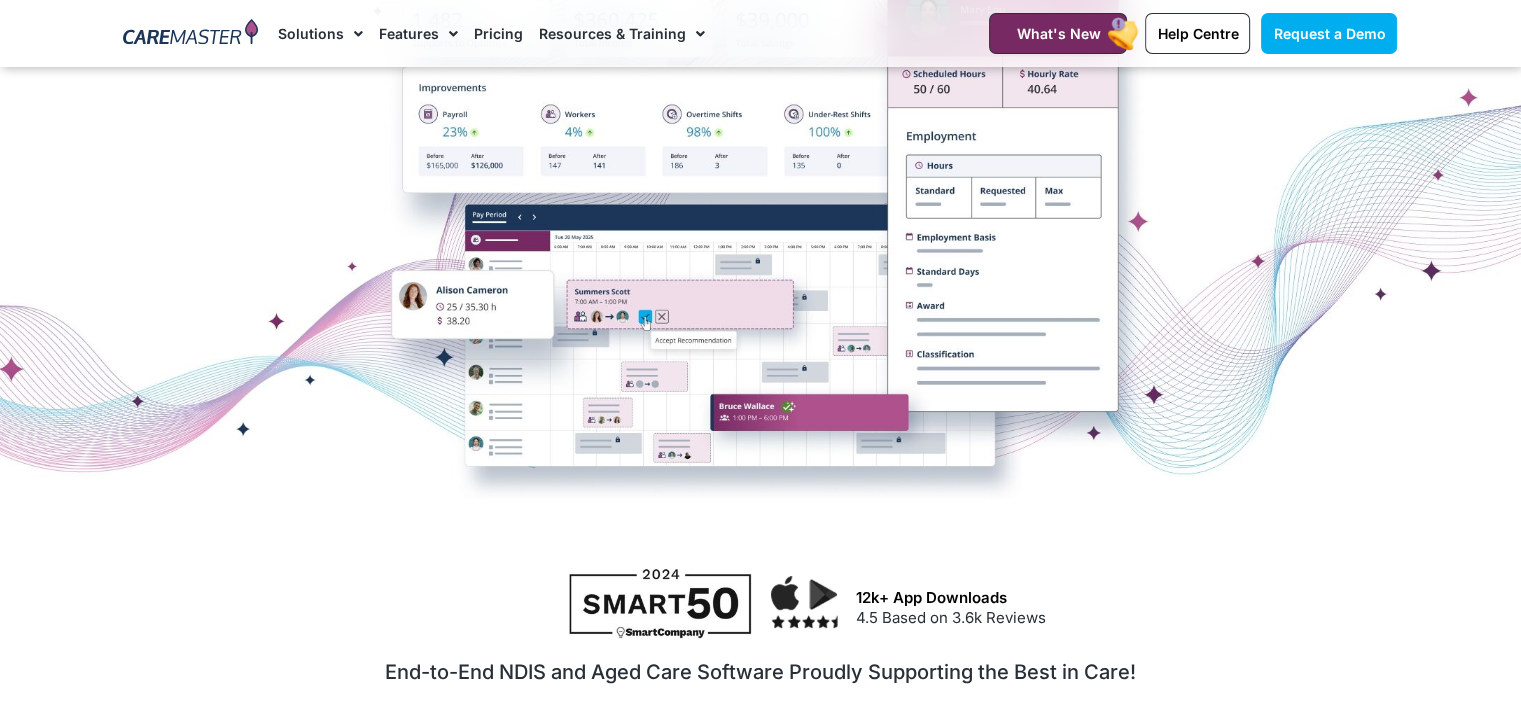 scroll, scrollTop: 700, scrollLeft: 0, axis: vertical 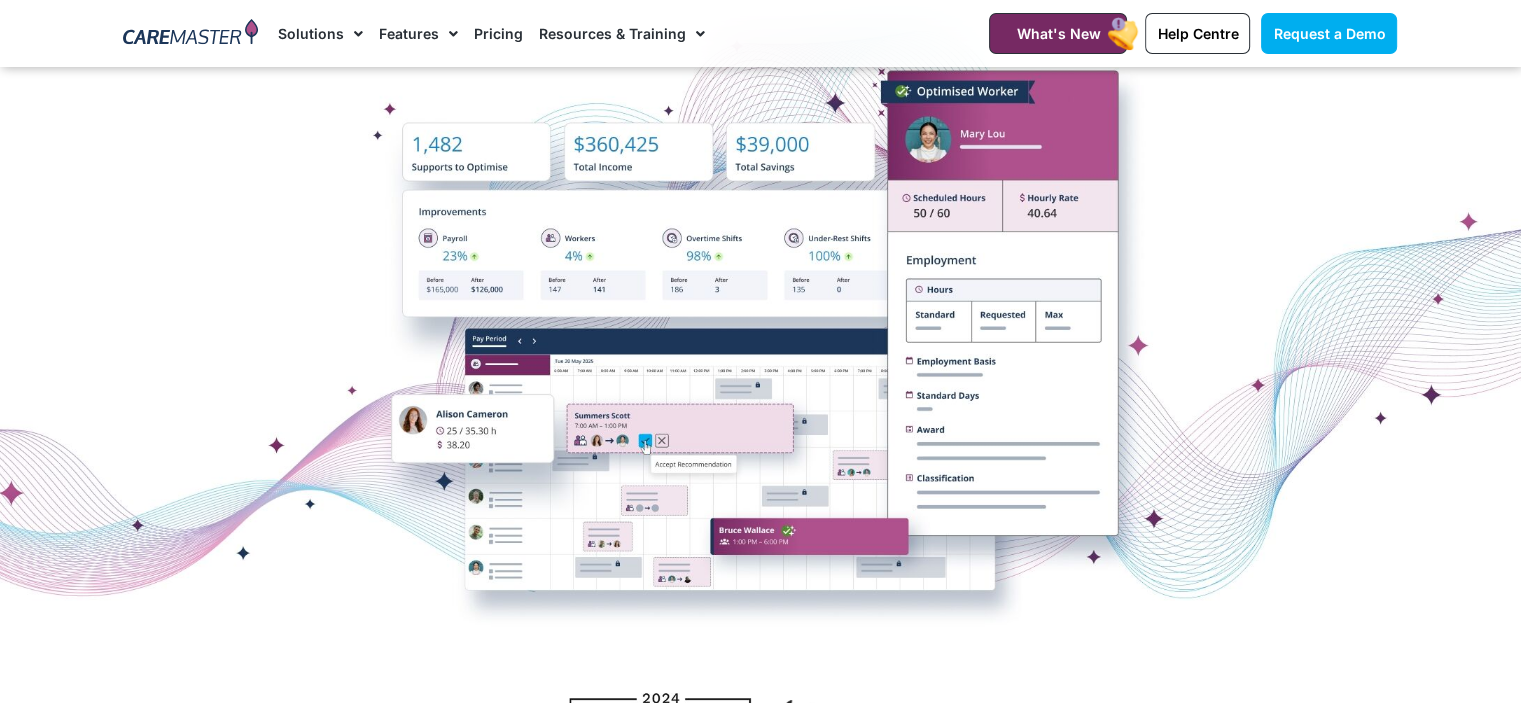 click at bounding box center (760, 323) 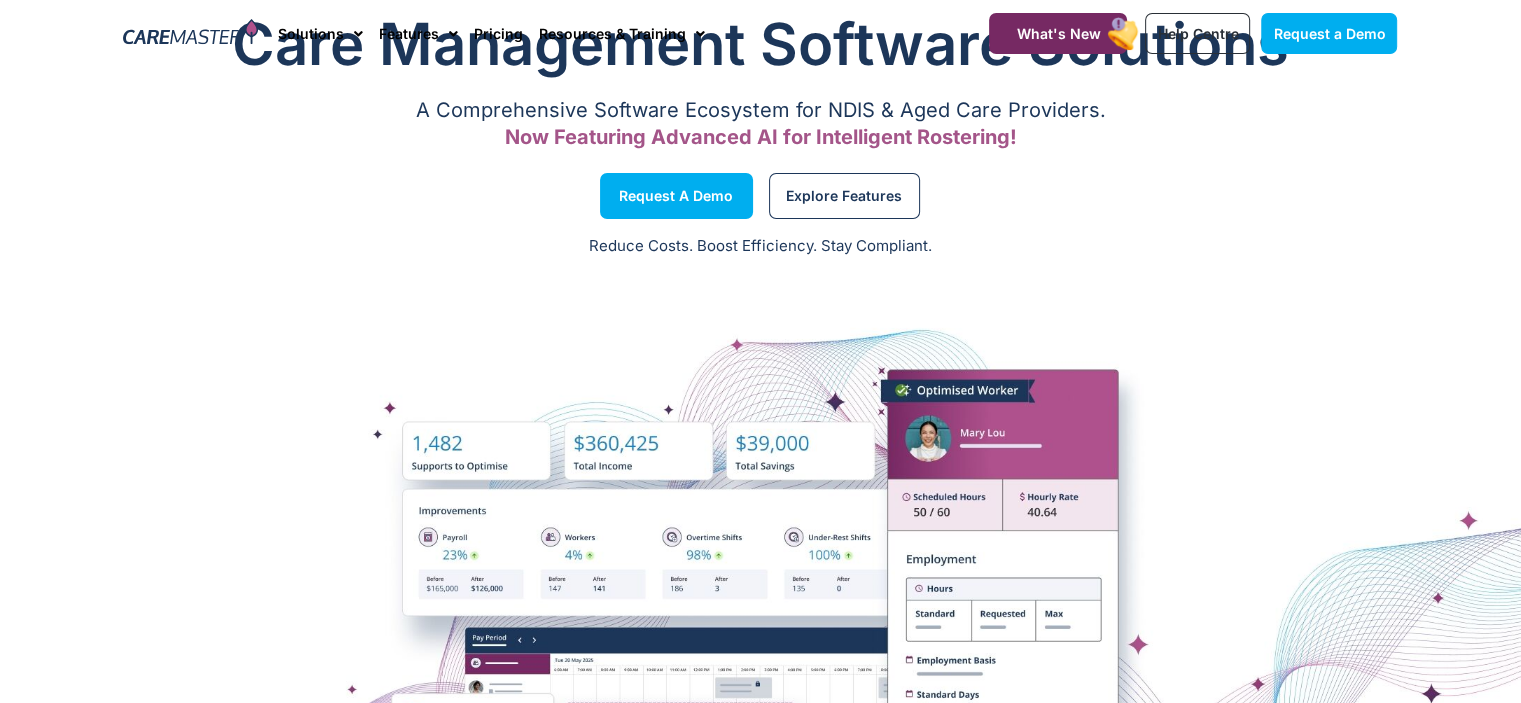 scroll, scrollTop: 0, scrollLeft: 0, axis: both 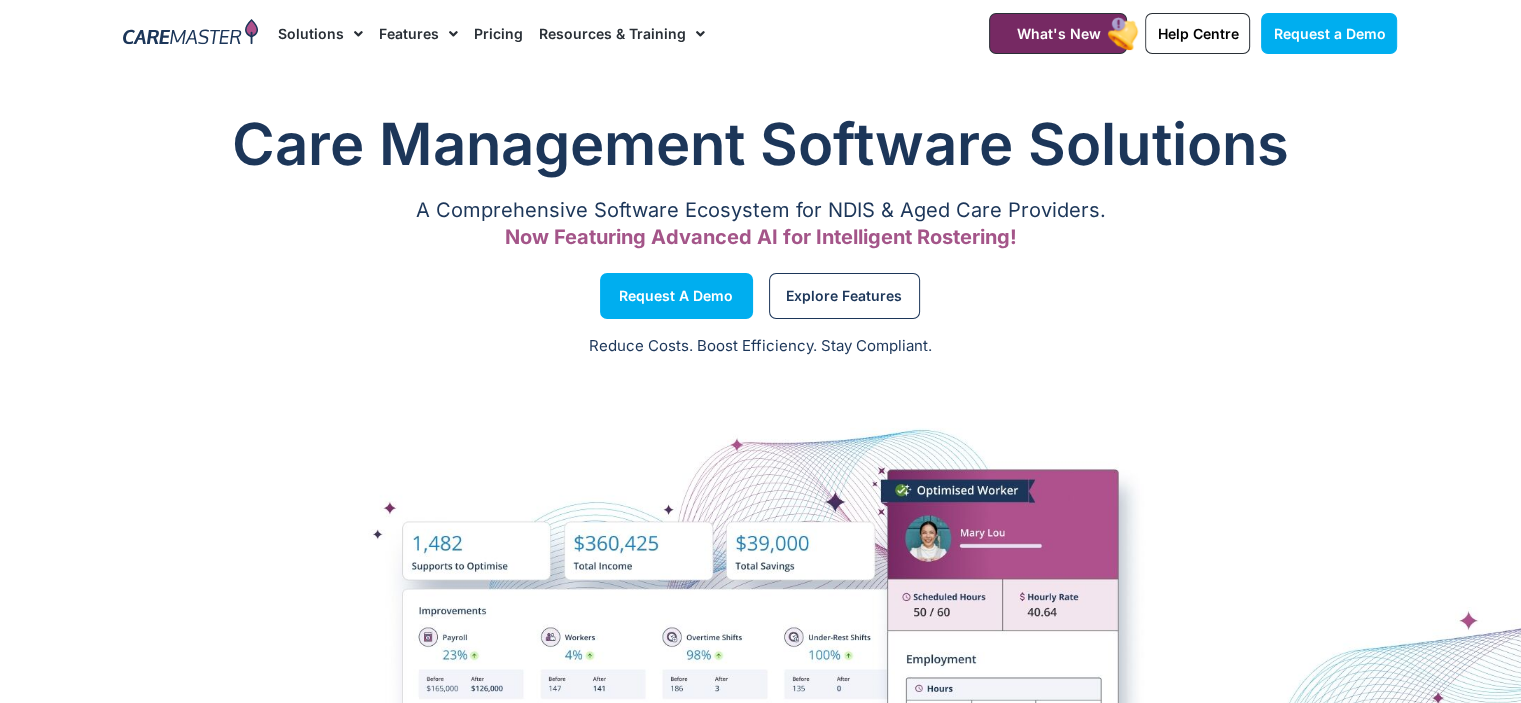 click on "Pricing" 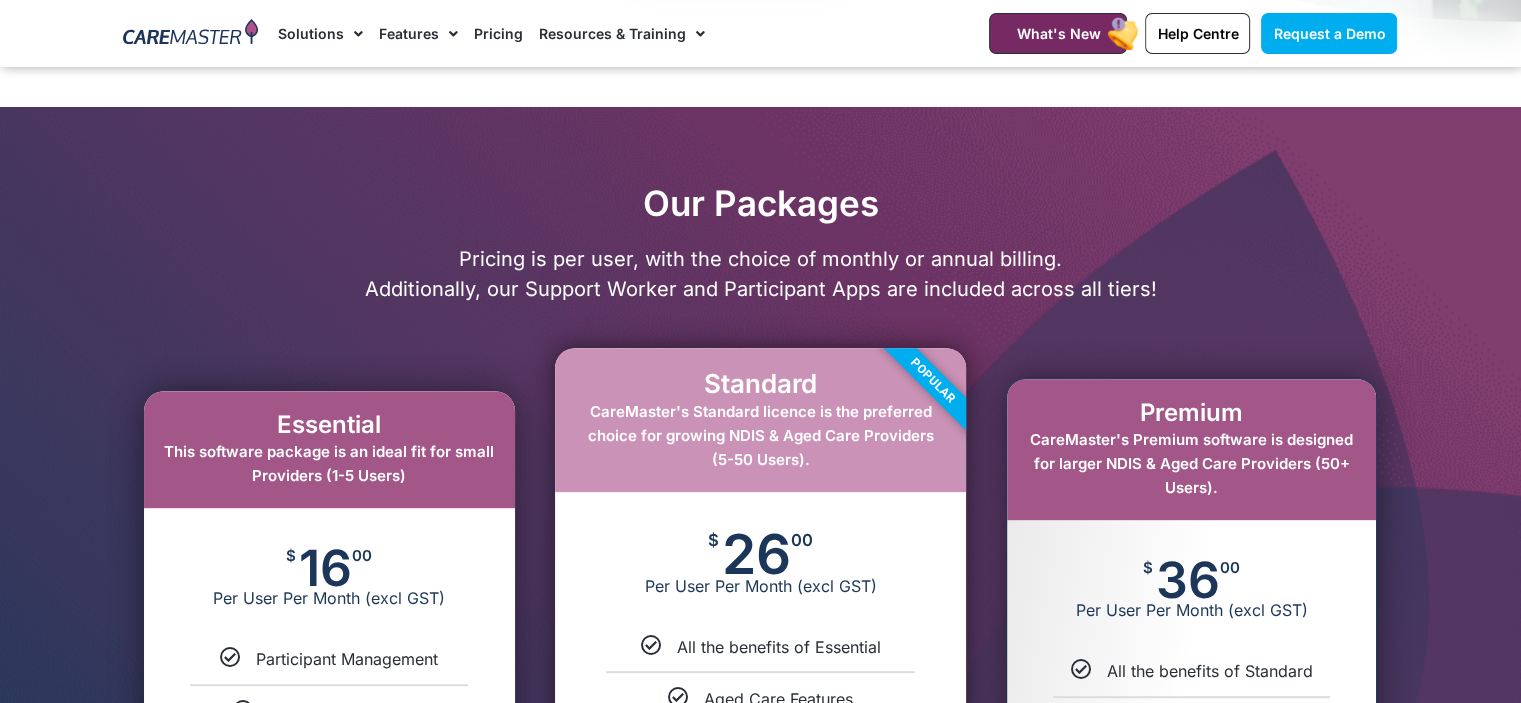 scroll, scrollTop: 0, scrollLeft: 0, axis: both 